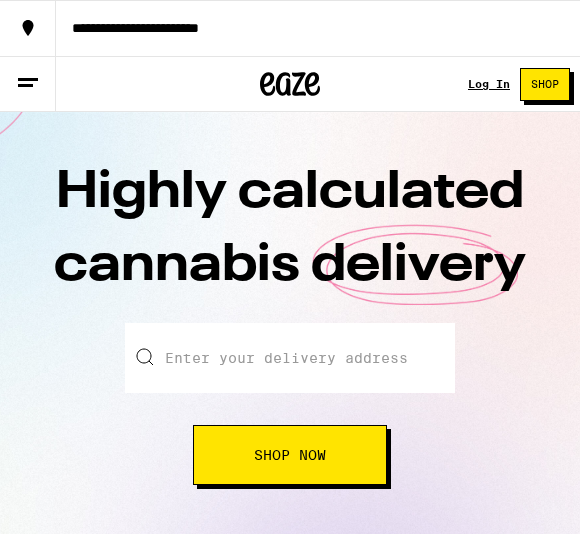 scroll, scrollTop: 0, scrollLeft: 0, axis: both 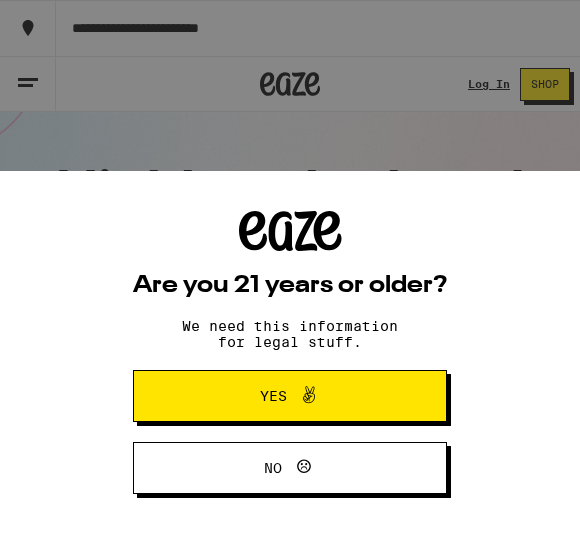 click on "Yes" at bounding box center (290, 396) 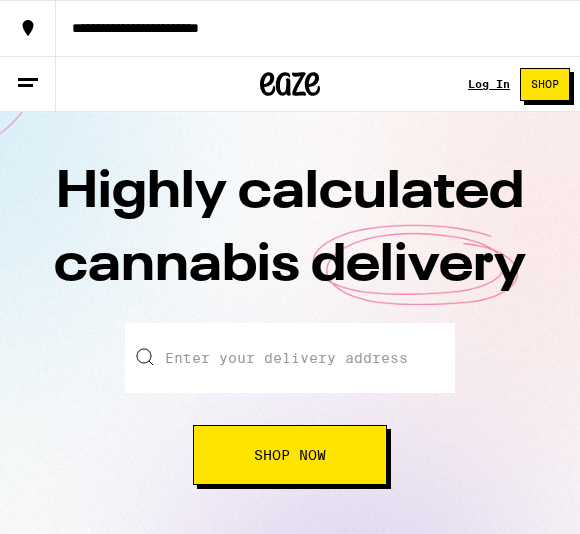 scroll, scrollTop: 0, scrollLeft: 0, axis: both 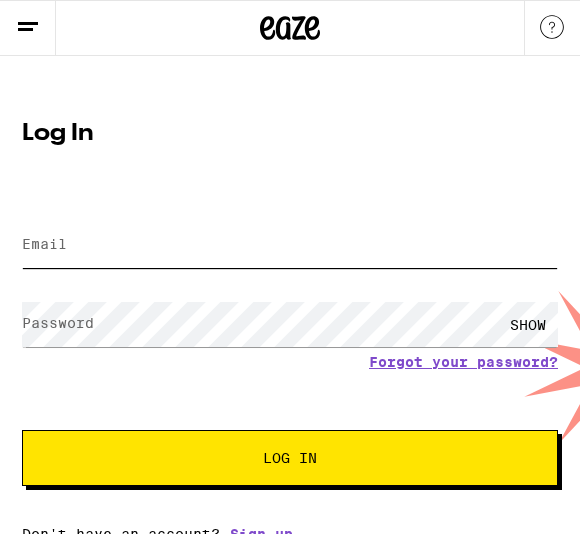 click on "Email" at bounding box center (290, 245) 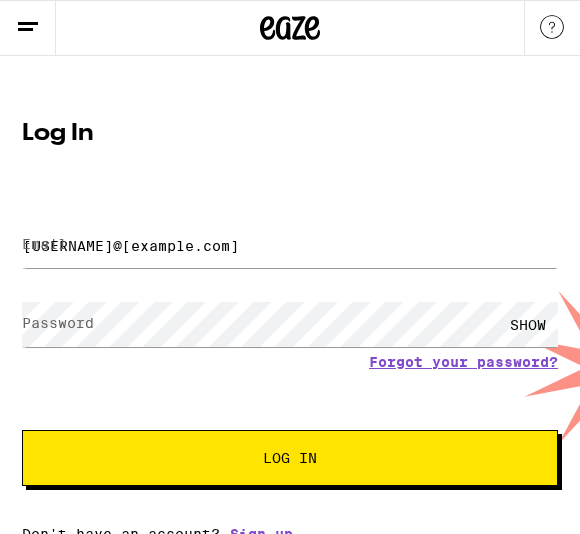 click on "Log In" at bounding box center (290, 458) 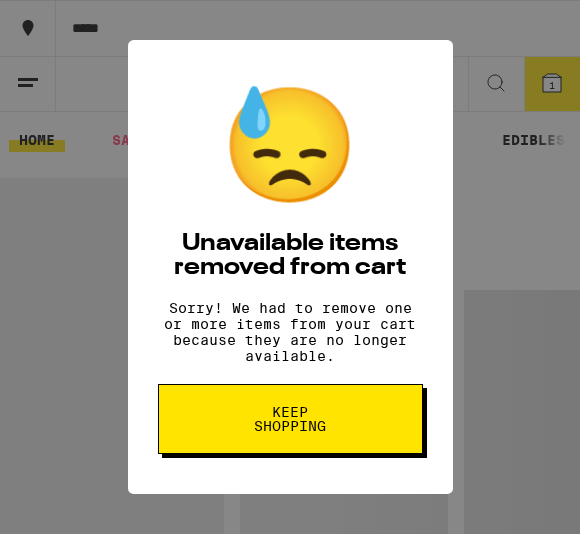 click on "Keep Shopping" at bounding box center [290, 419] 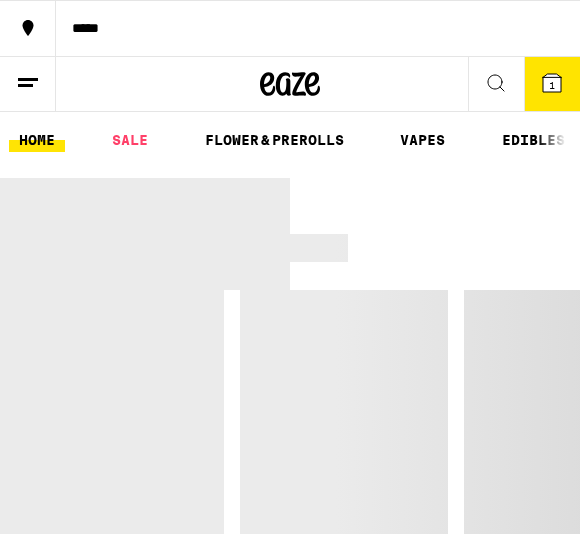 scroll, scrollTop: 0, scrollLeft: 0, axis: both 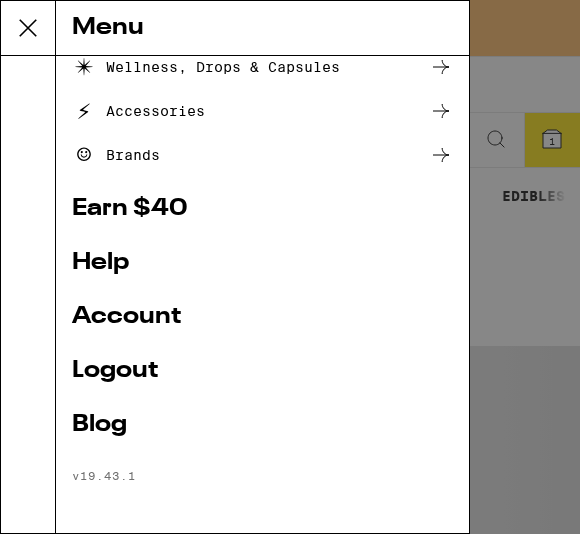 click on "Menu Shop Buy It Again Sale Flower & Prerolls Vapes Edibles Concentrates Wellness, Drops & Capsules Accessories Brands Earn $ 40 Help Account Logout Blog v  19.43.1" at bounding box center (290, 267) 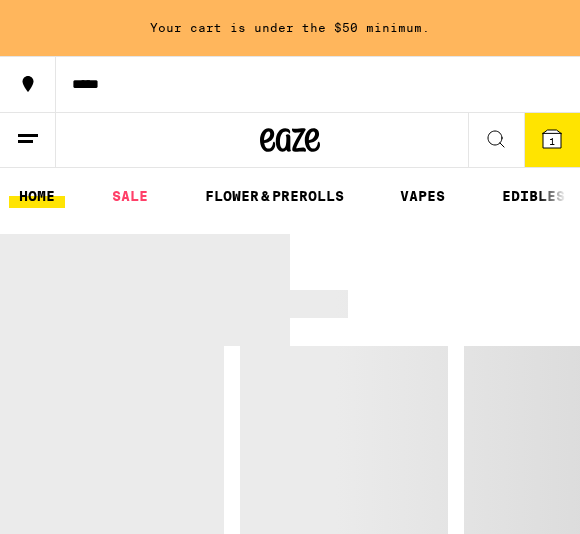 click at bounding box center (290, 444) 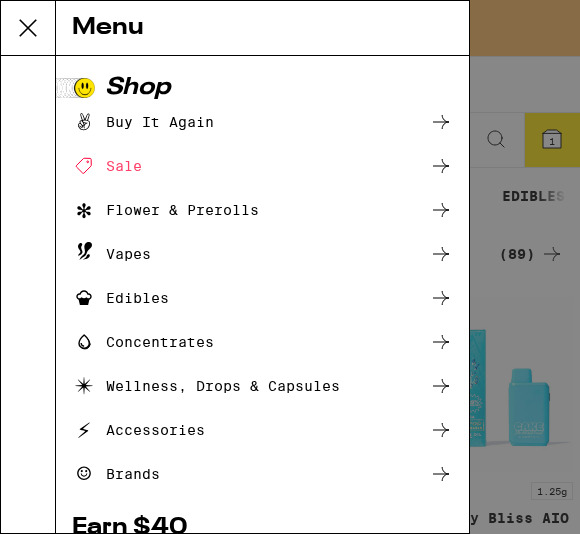 scroll, scrollTop: 0, scrollLeft: 0, axis: both 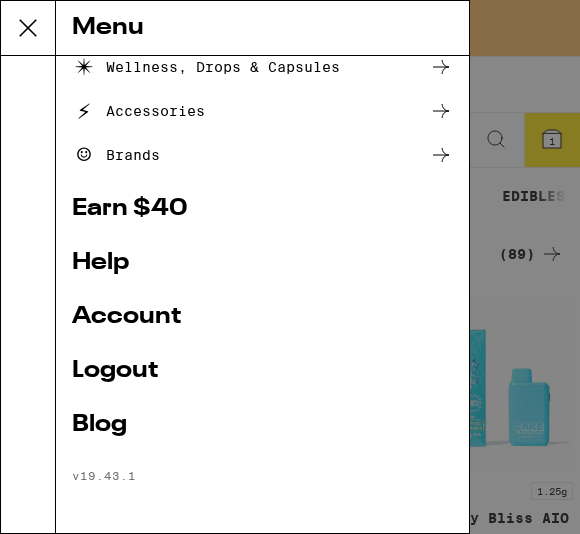 click on "Account" at bounding box center [262, 317] 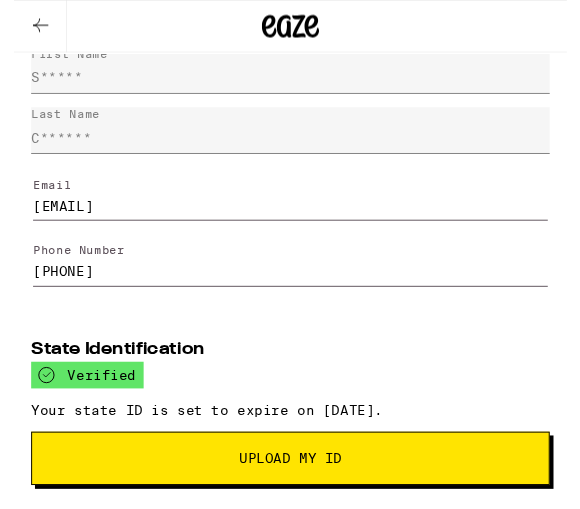 scroll, scrollTop: 0, scrollLeft: 0, axis: both 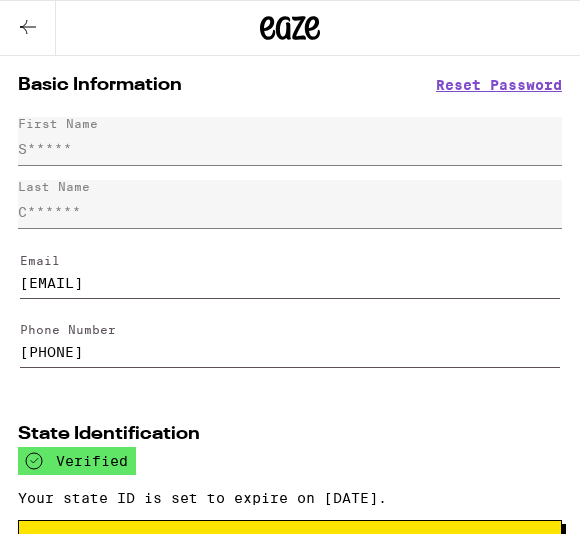 click on "Reset Password" at bounding box center (499, 85) 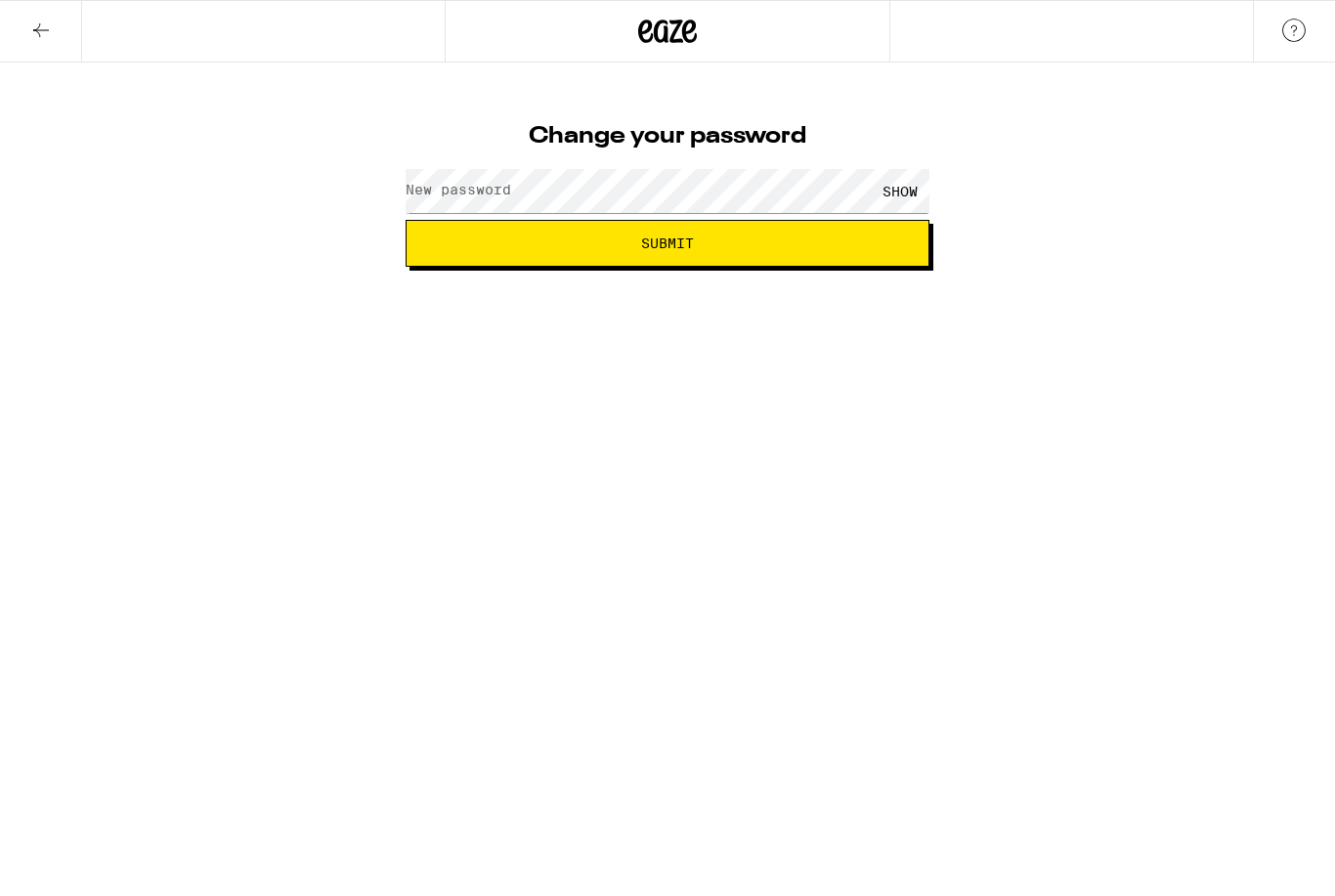 scroll, scrollTop: 0, scrollLeft: 0, axis: both 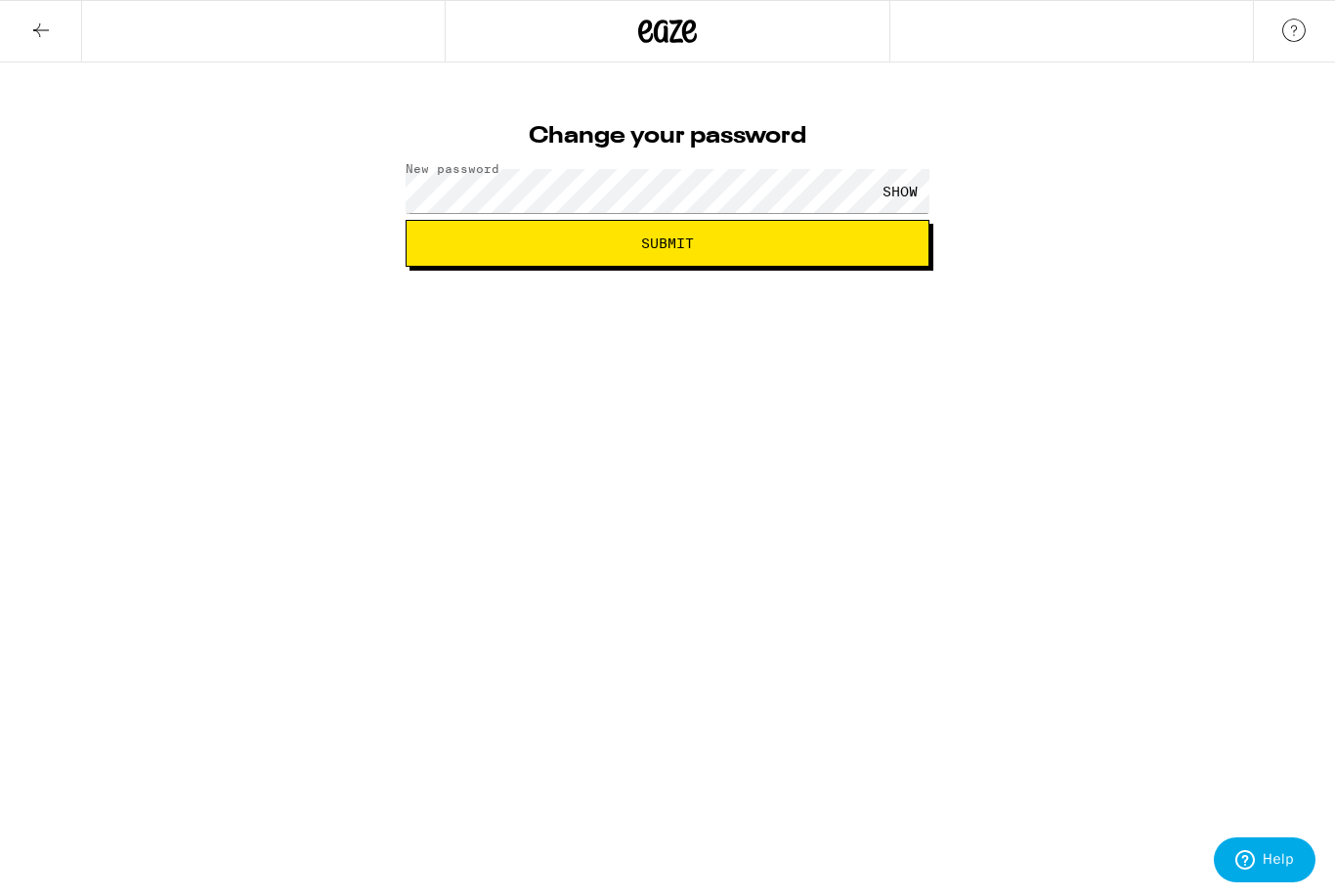click on "Submit" at bounding box center (668, 243) 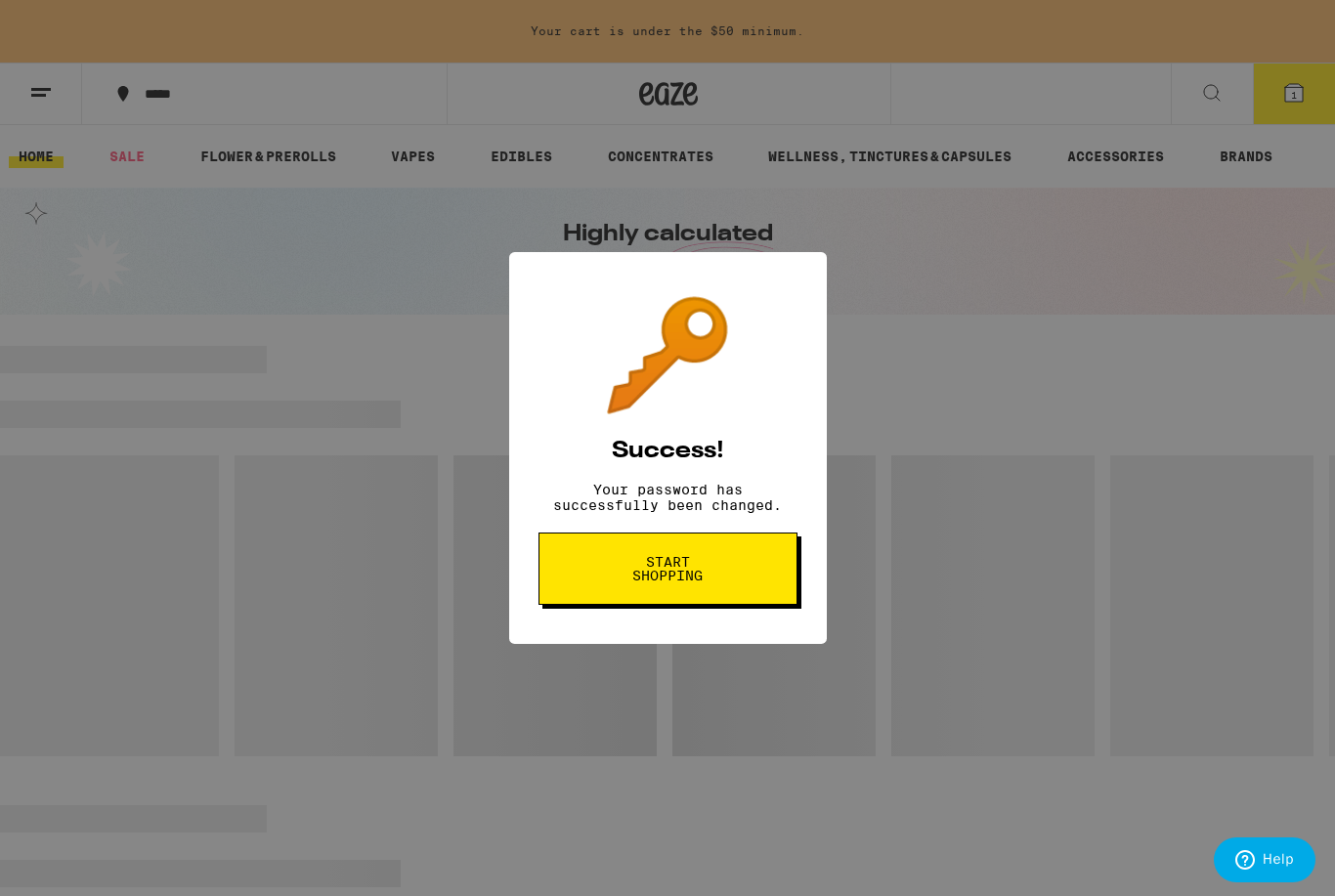 scroll, scrollTop: 0, scrollLeft: 0, axis: both 